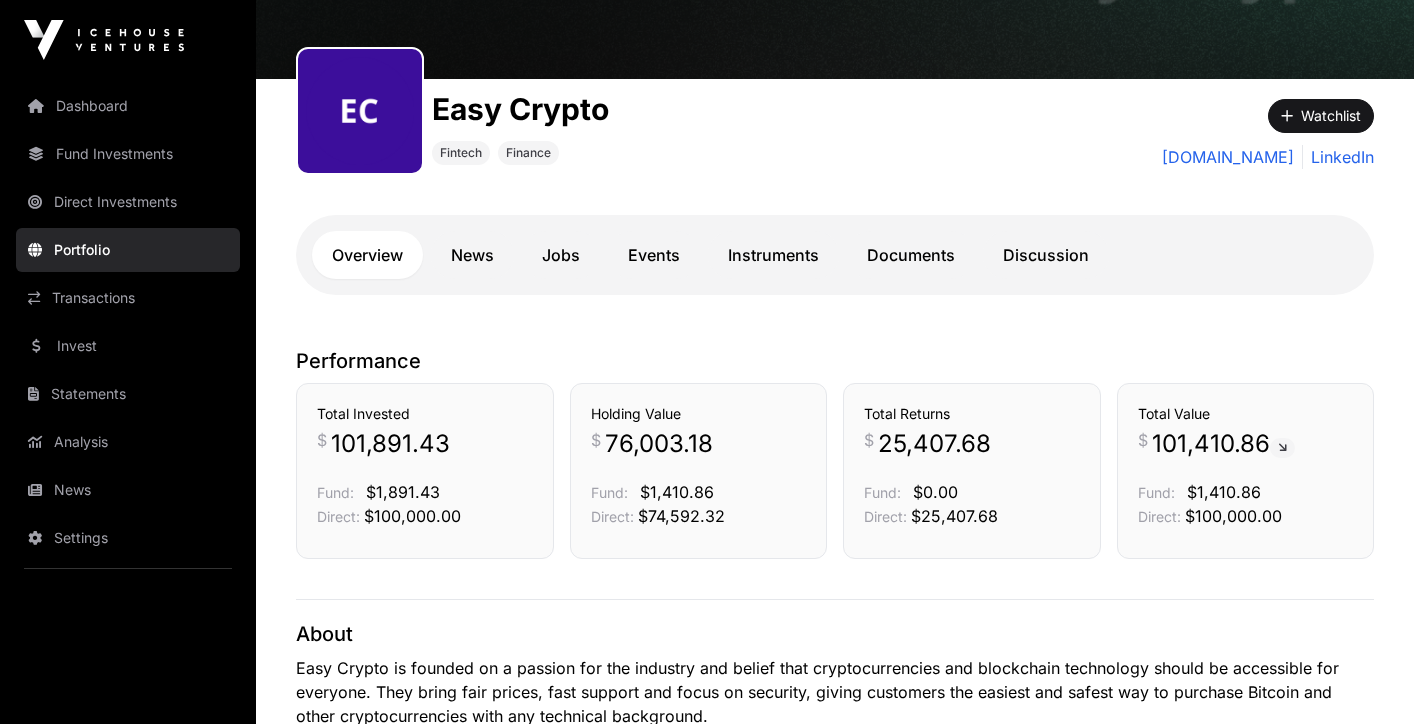 scroll, scrollTop: 242, scrollLeft: 0, axis: vertical 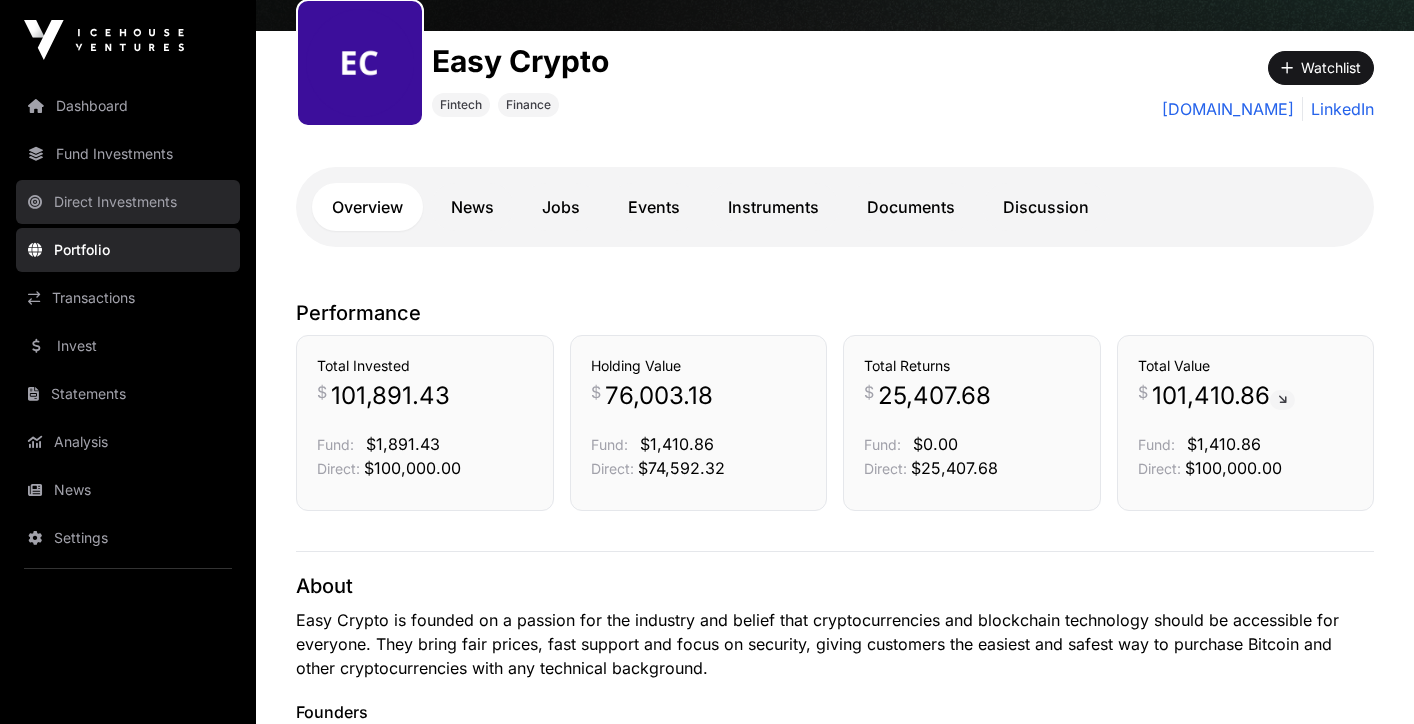 click on "Direct Investments" 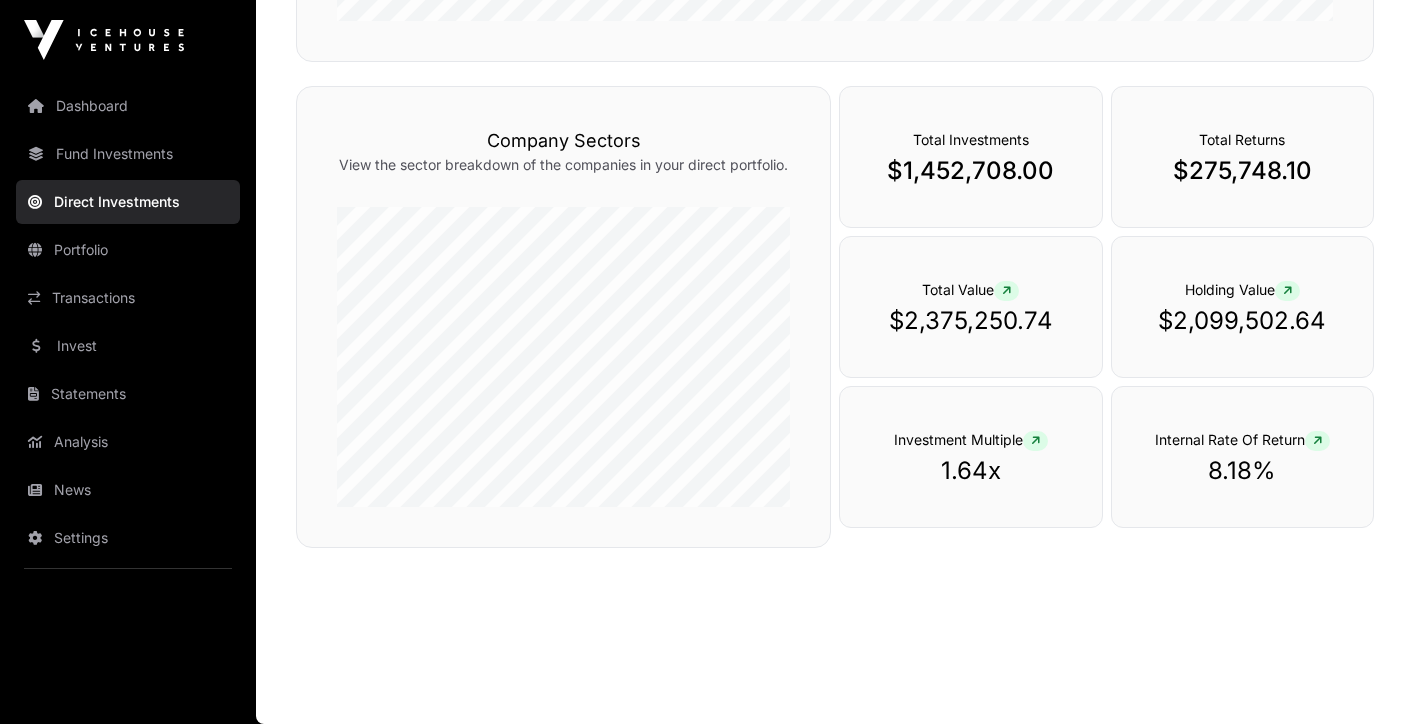 scroll, scrollTop: 0, scrollLeft: 0, axis: both 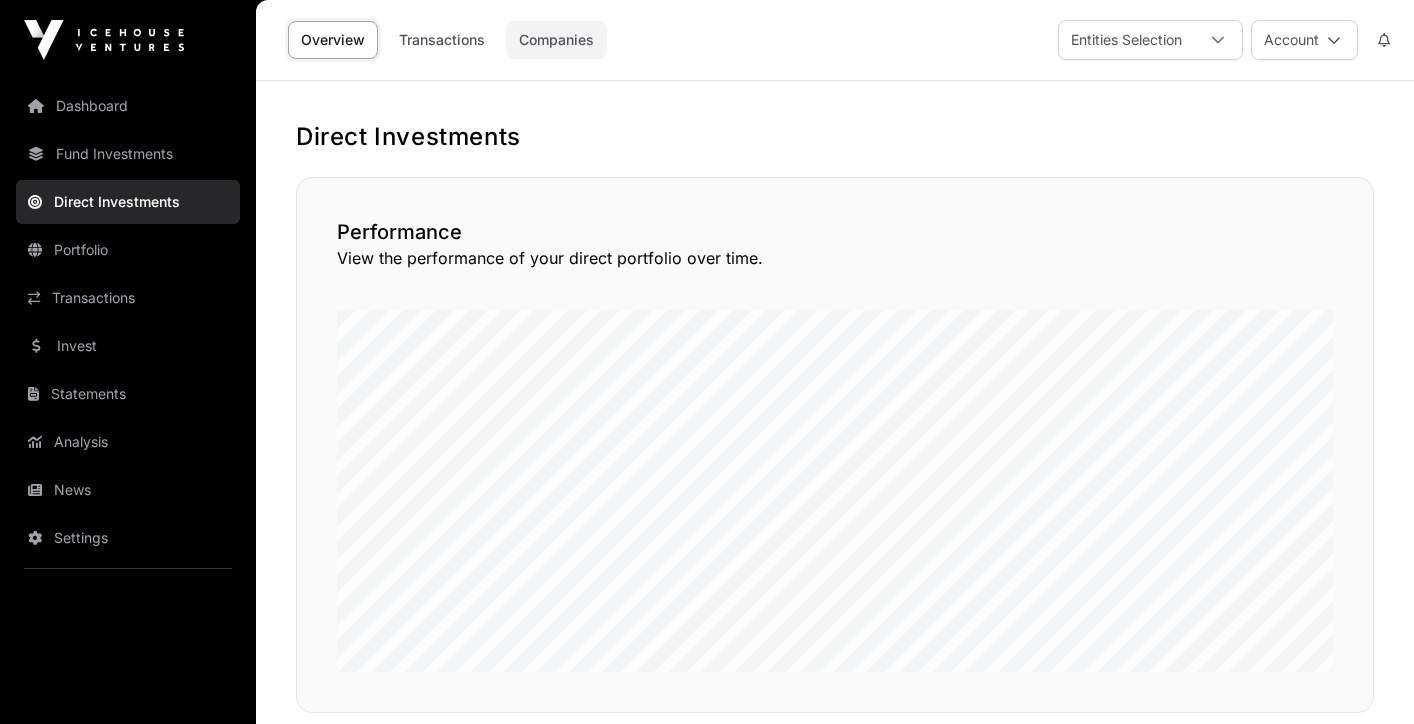 click on "Companies" 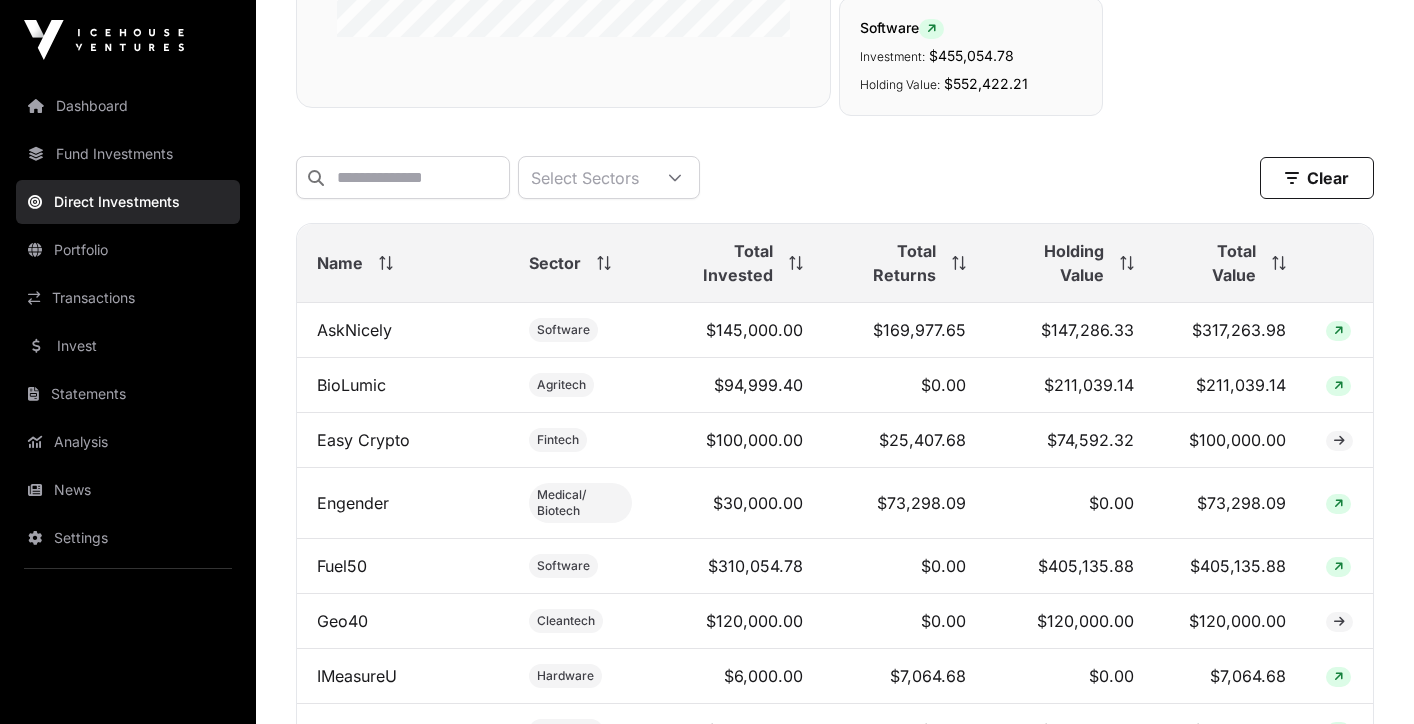 scroll, scrollTop: 555, scrollLeft: 0, axis: vertical 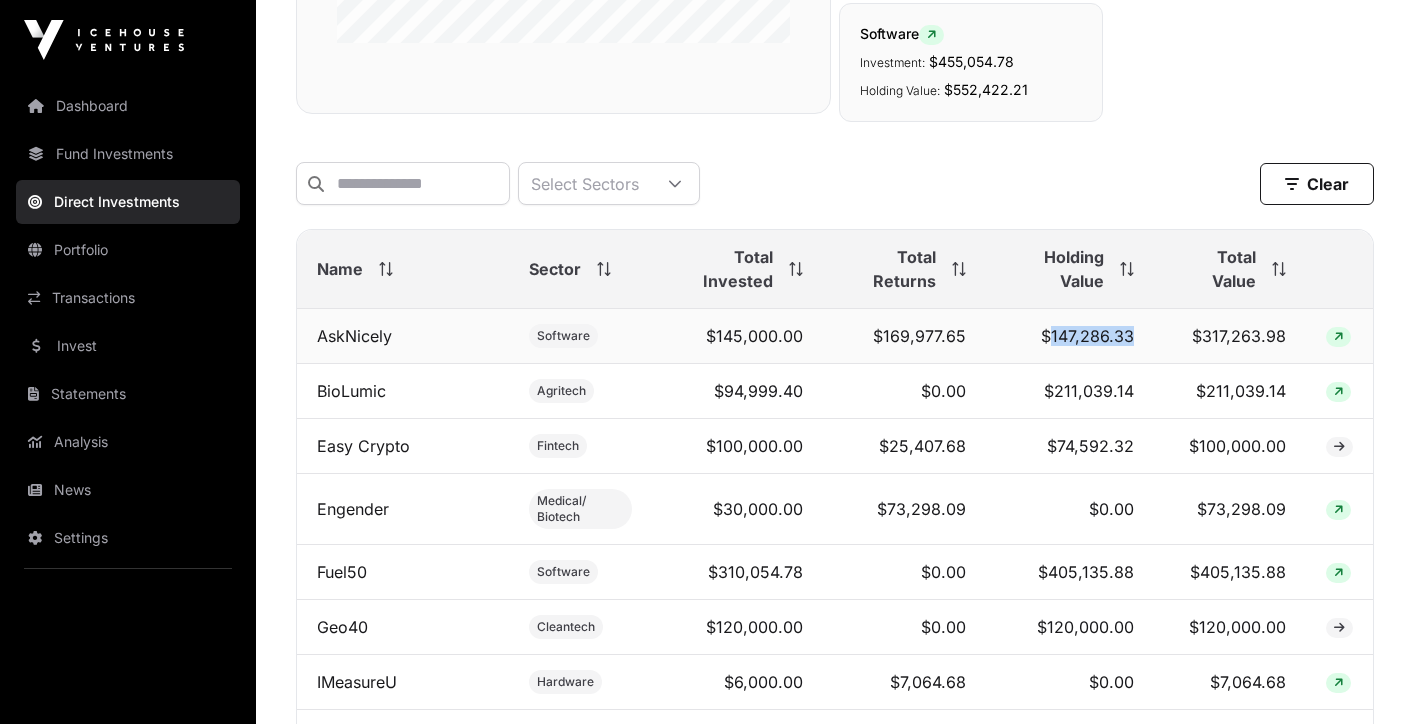 drag, startPoint x: 1052, startPoint y: 338, endPoint x: 1133, endPoint y: 340, distance: 81.02469 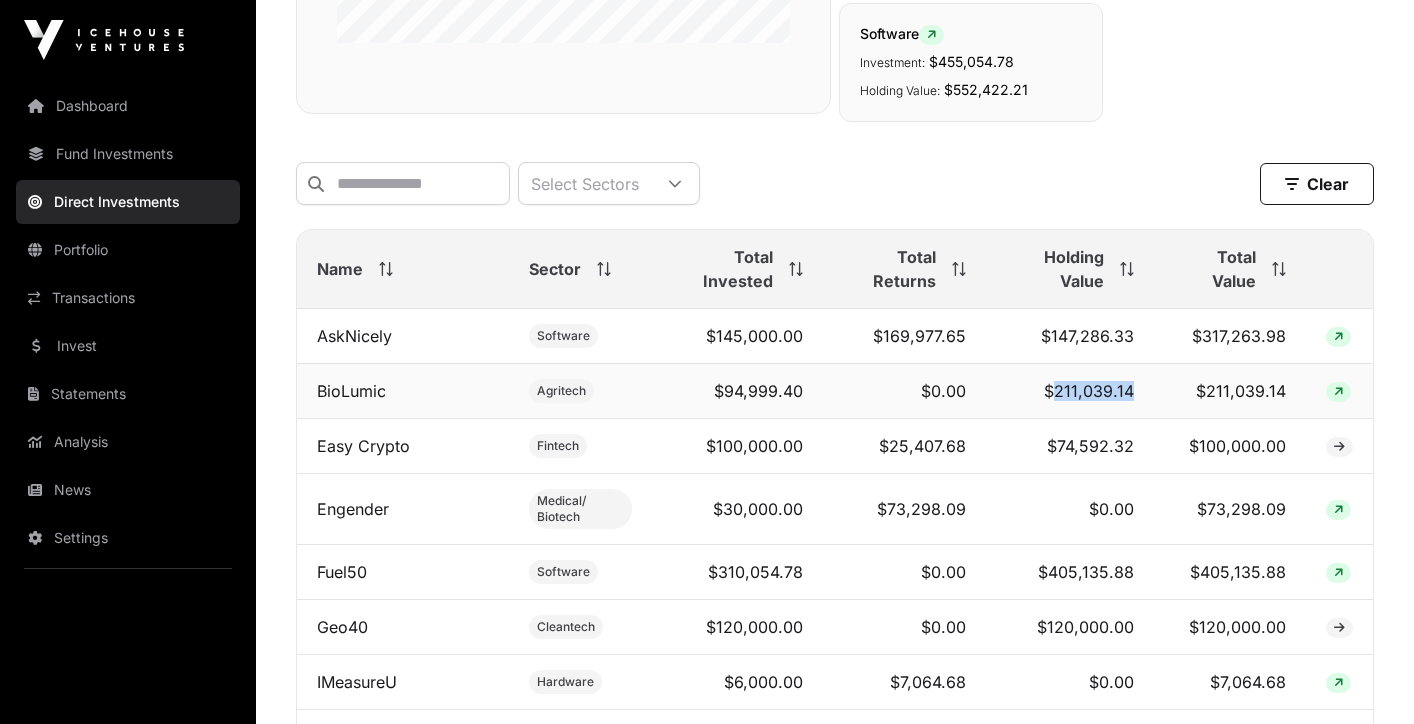 drag, startPoint x: 1057, startPoint y: 394, endPoint x: 1137, endPoint y: 396, distance: 80.024994 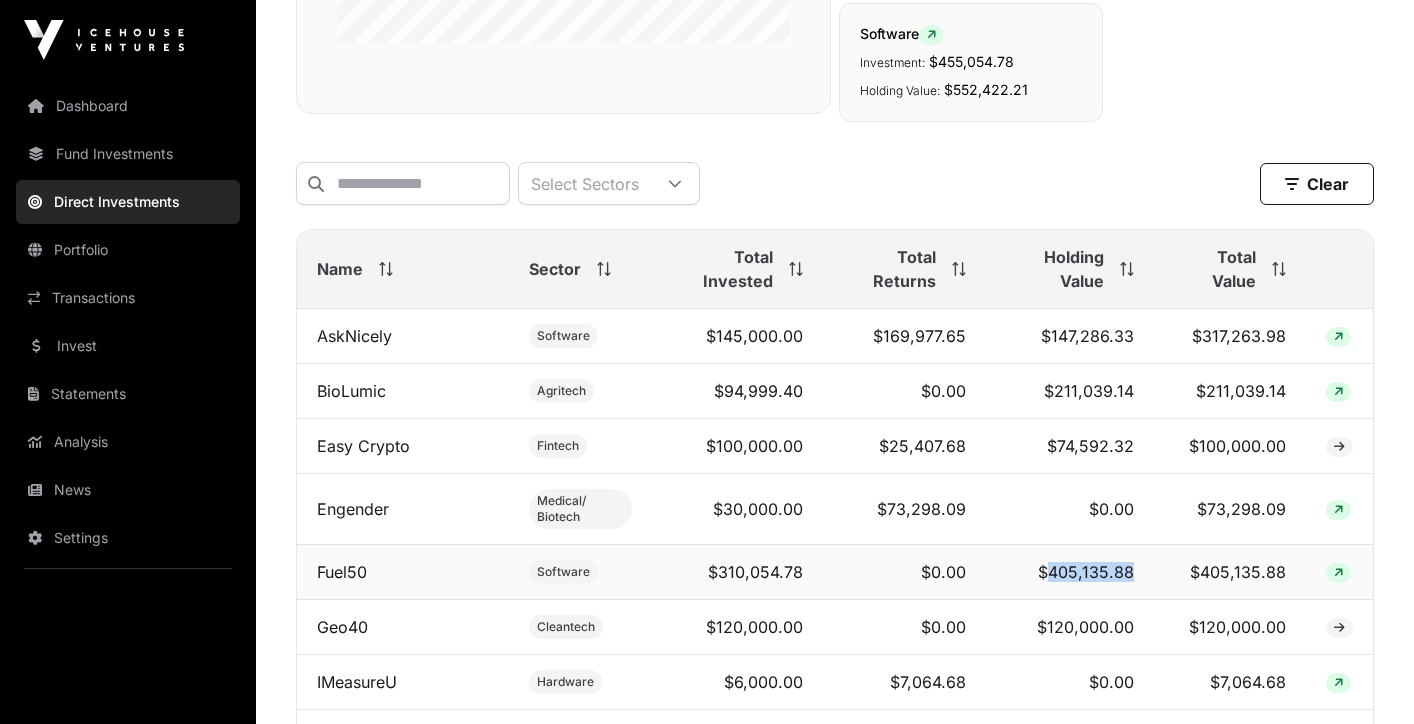drag, startPoint x: 1133, startPoint y: 573, endPoint x: 1056, endPoint y: 579, distance: 77.23341 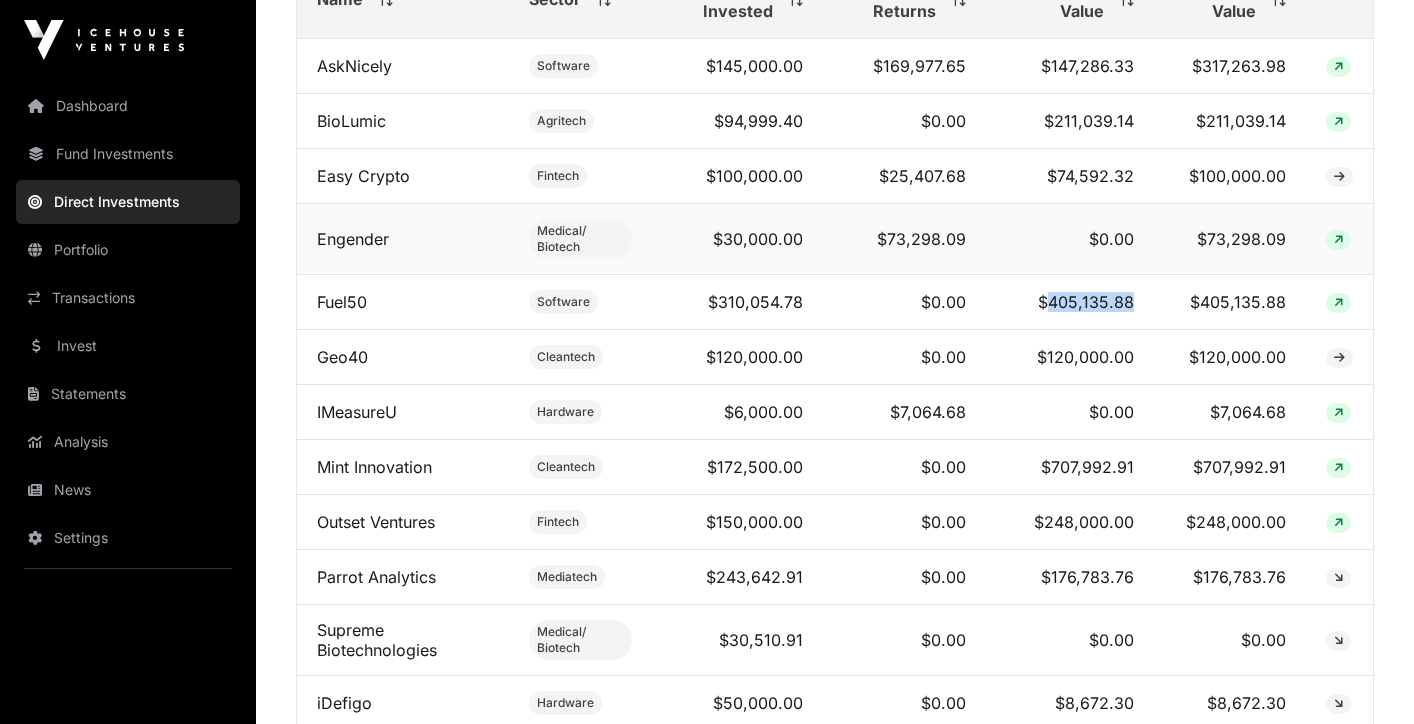 scroll, scrollTop: 826, scrollLeft: 0, axis: vertical 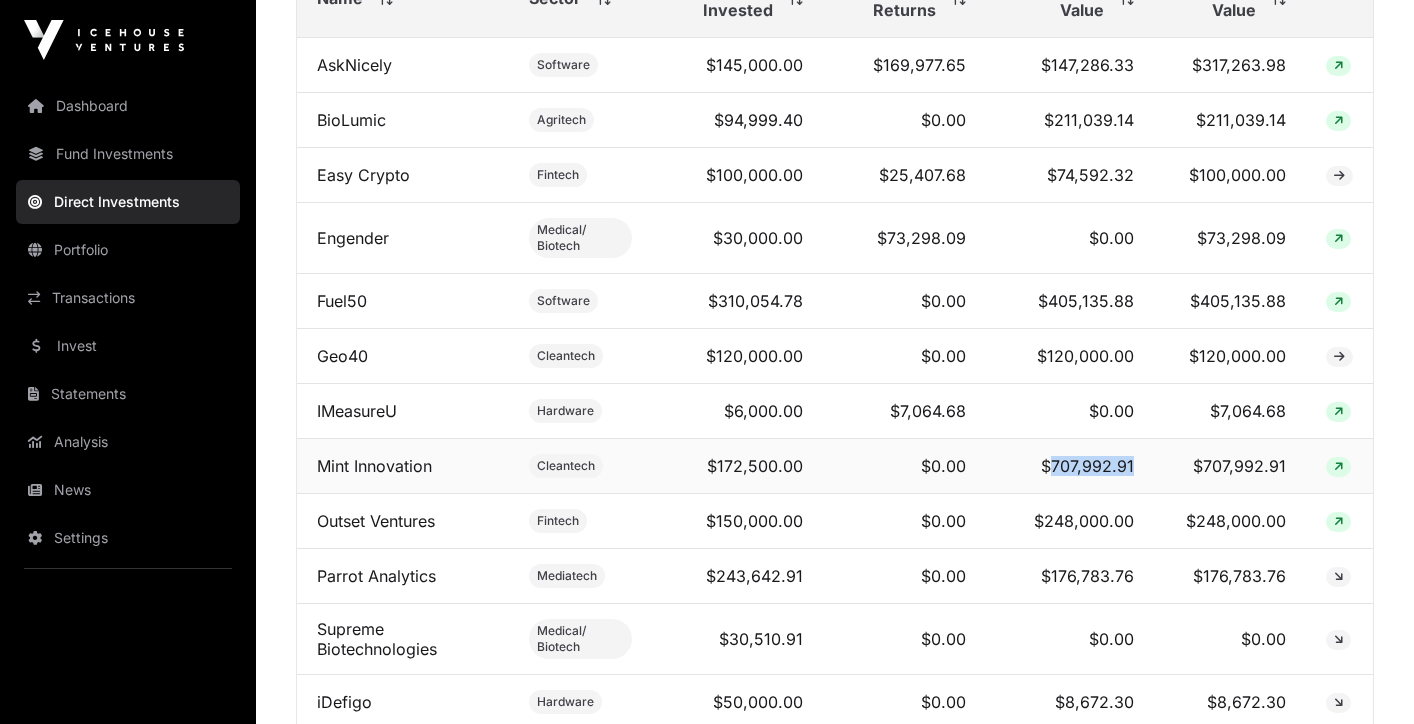 drag, startPoint x: 1055, startPoint y: 467, endPoint x: 1140, endPoint y: 469, distance: 85.02353 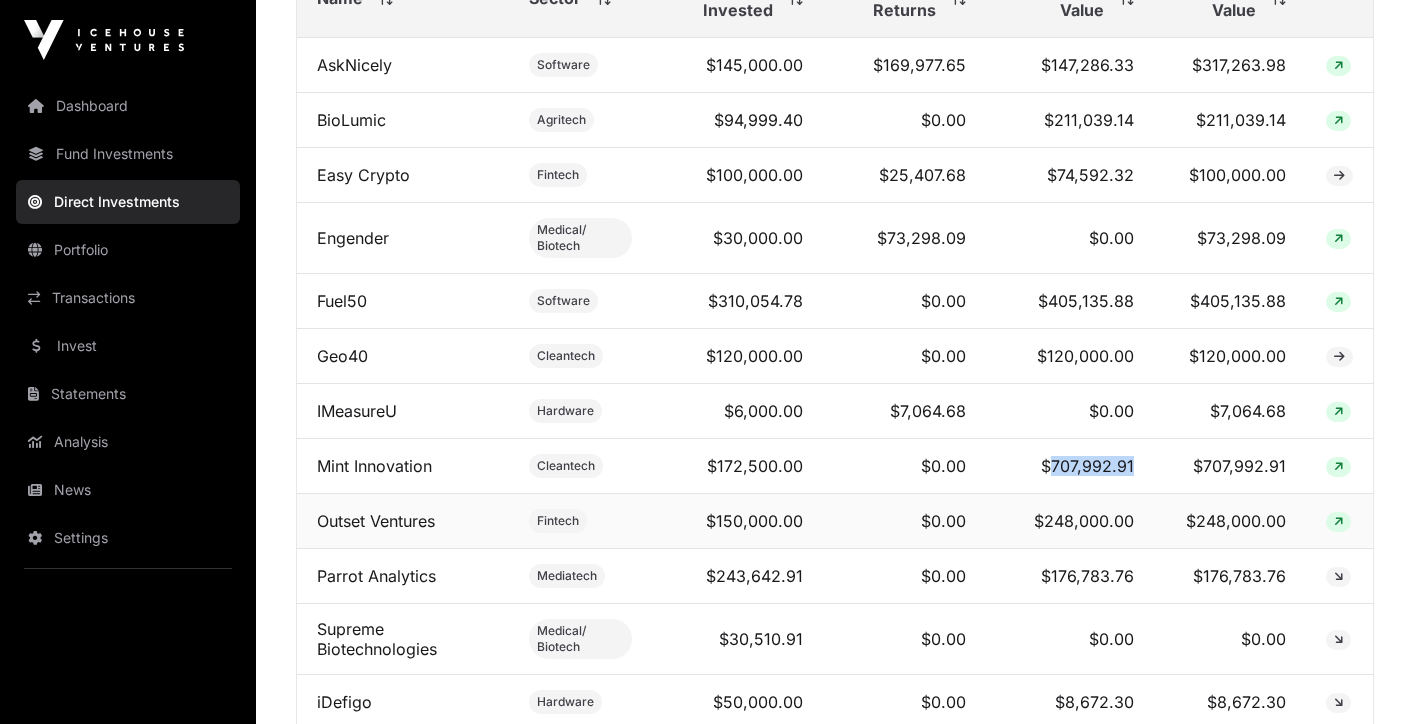 scroll, scrollTop: 1000, scrollLeft: 0, axis: vertical 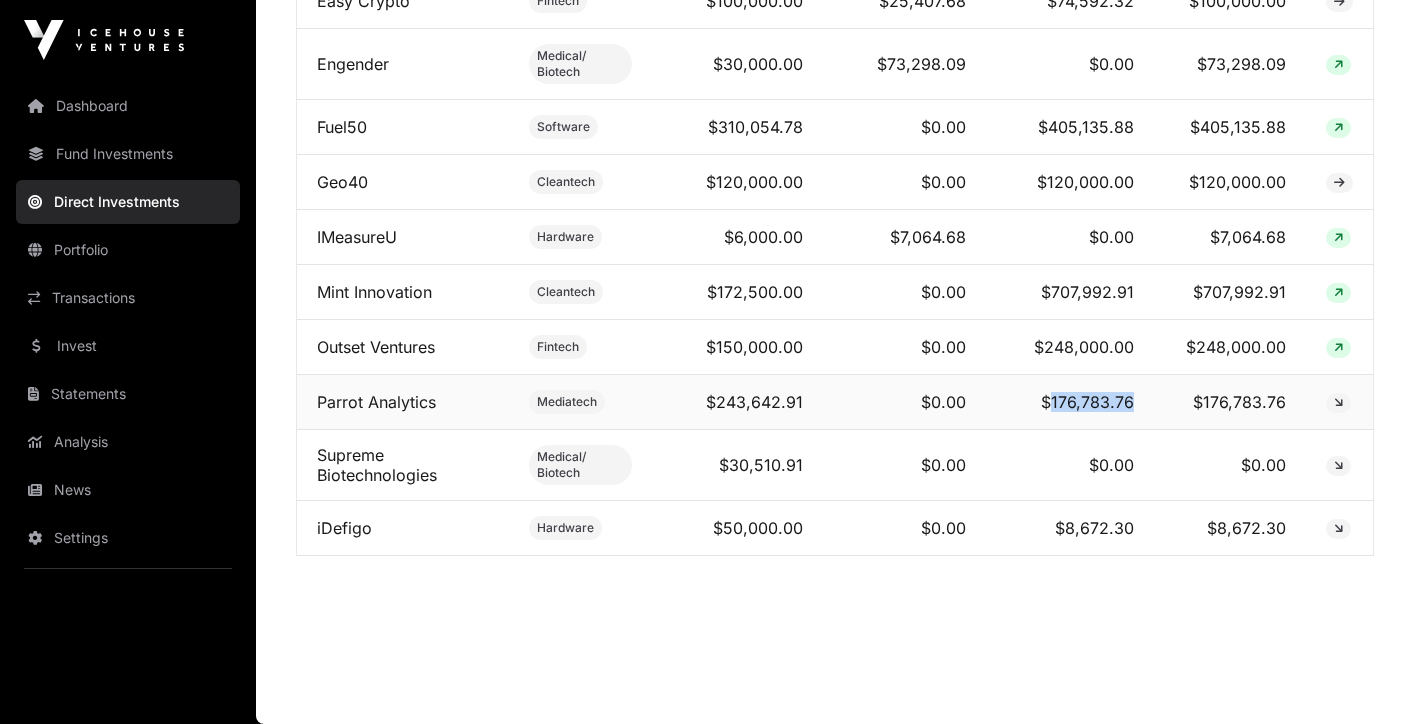 drag, startPoint x: 1054, startPoint y: 402, endPoint x: 1140, endPoint y: 403, distance: 86.00581 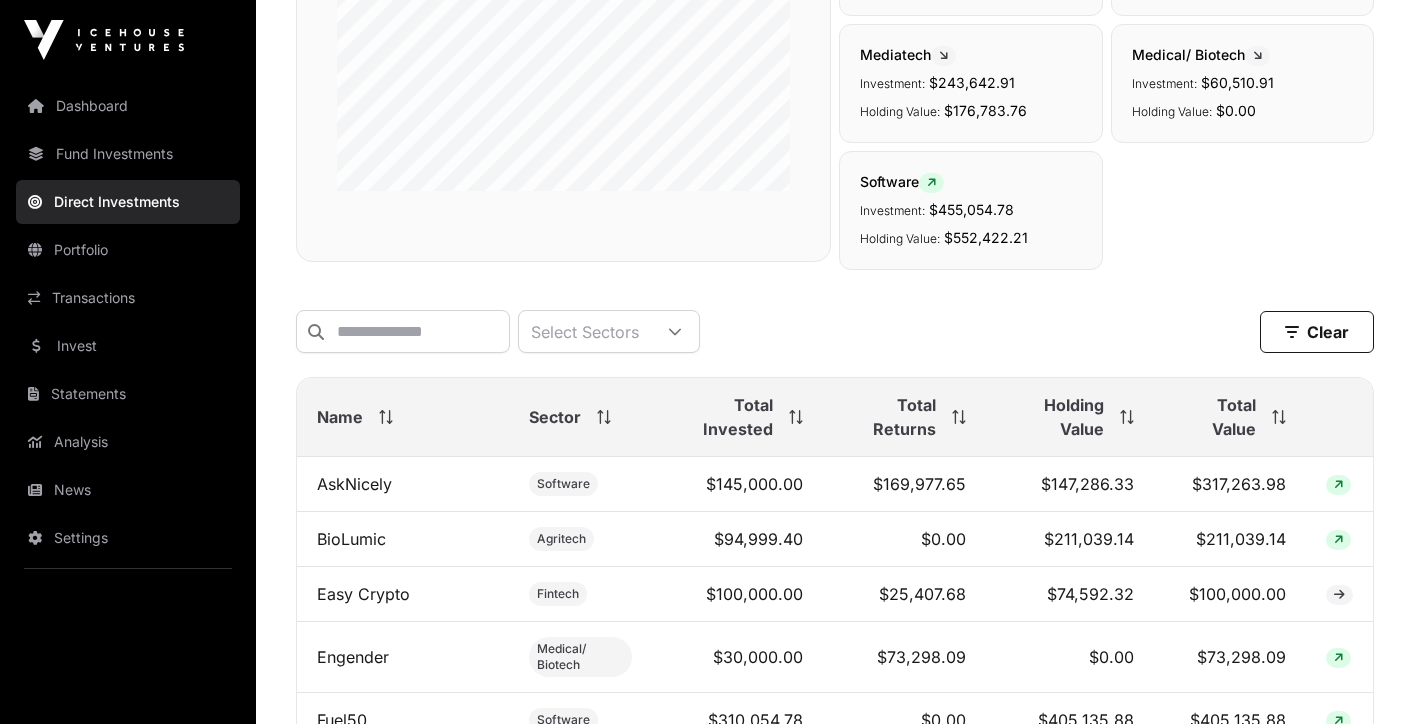 scroll, scrollTop: 360, scrollLeft: 0, axis: vertical 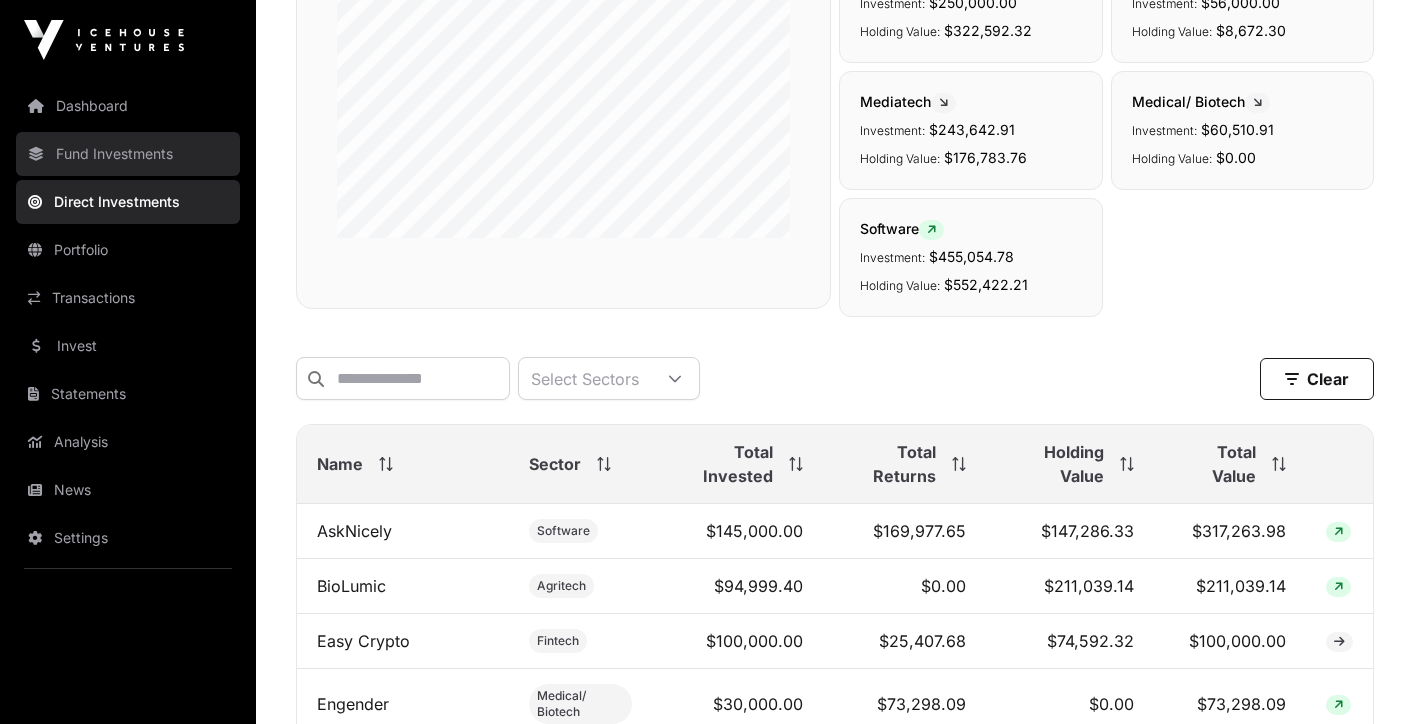 click on "Fund Investments" 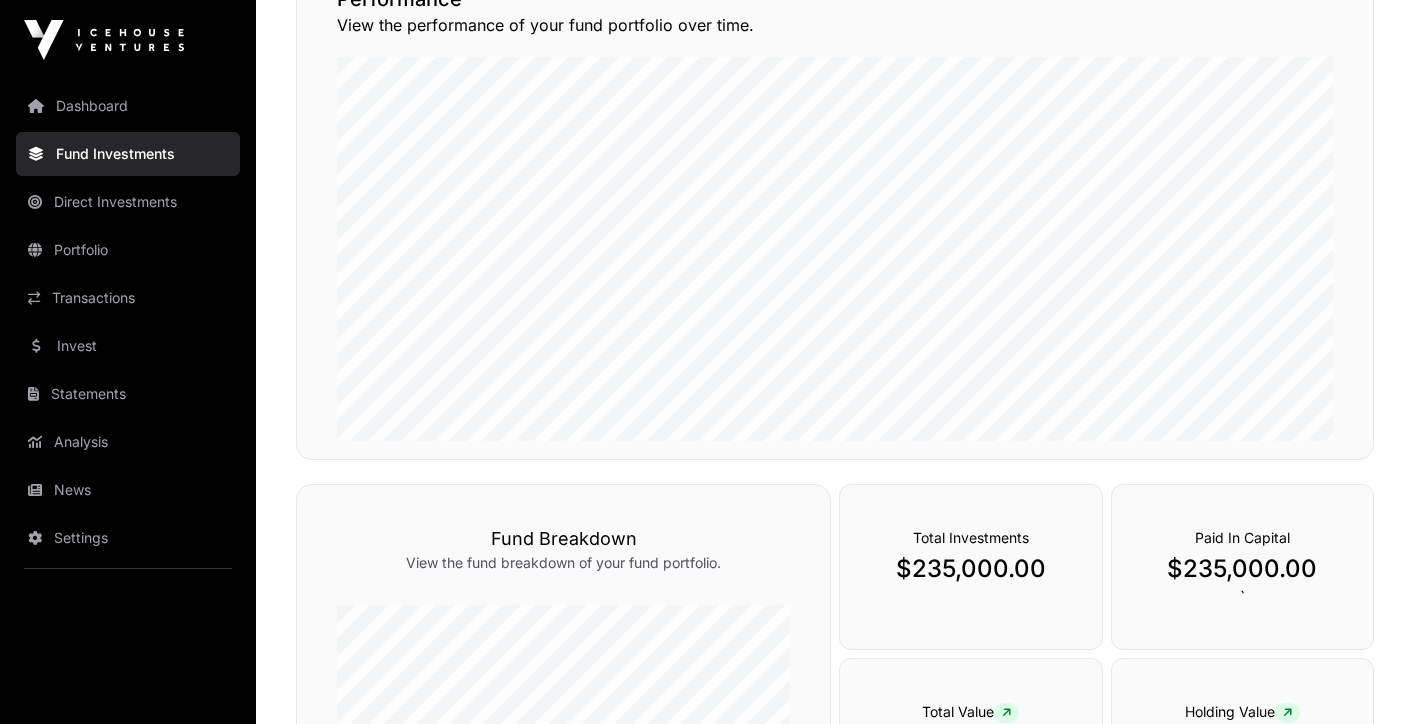scroll, scrollTop: 0, scrollLeft: 0, axis: both 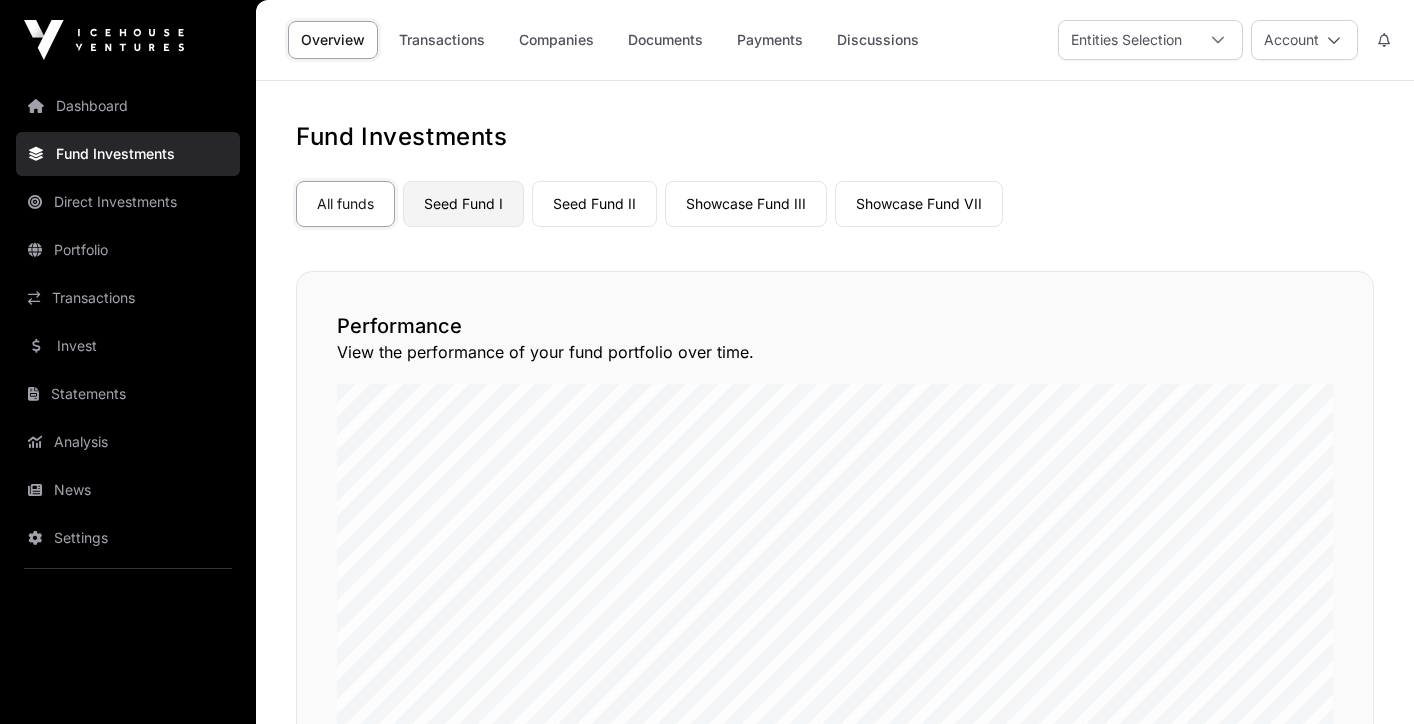 click on "Seed Fund I" 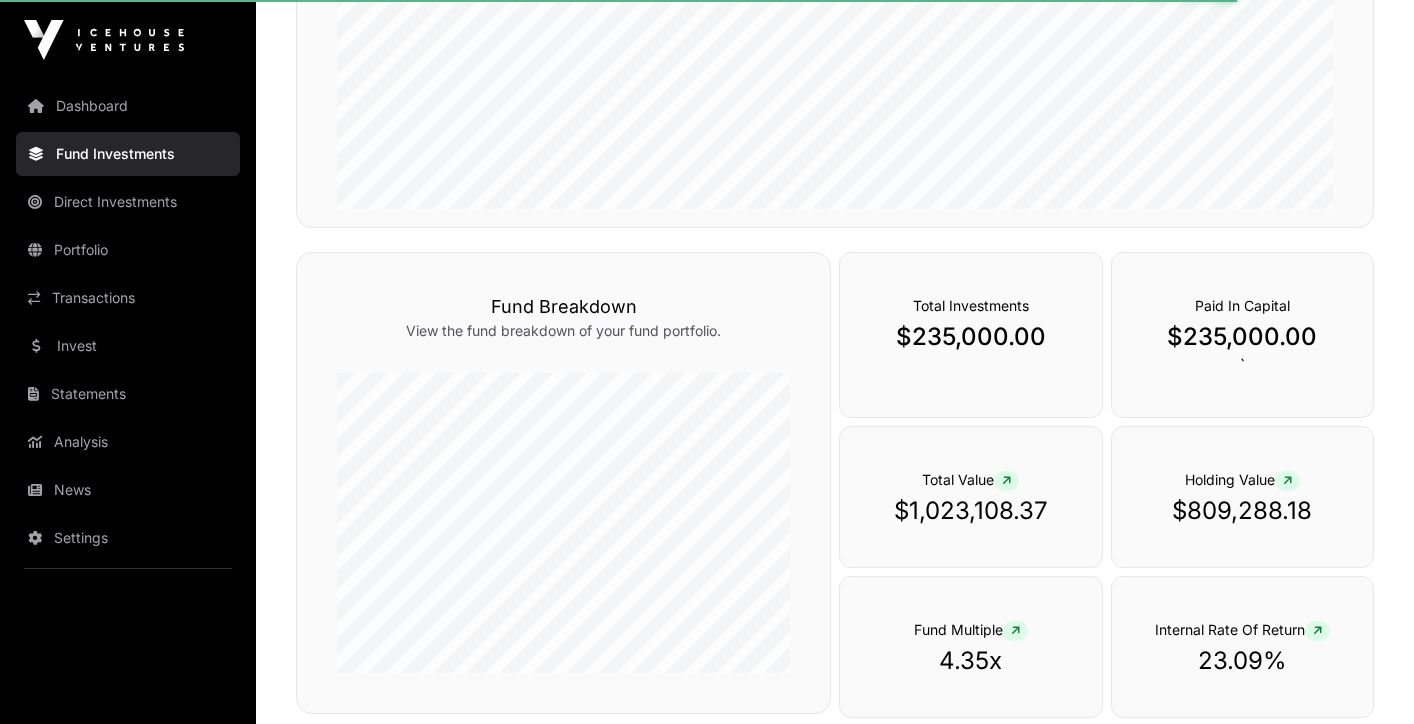 scroll, scrollTop: 0, scrollLeft: 0, axis: both 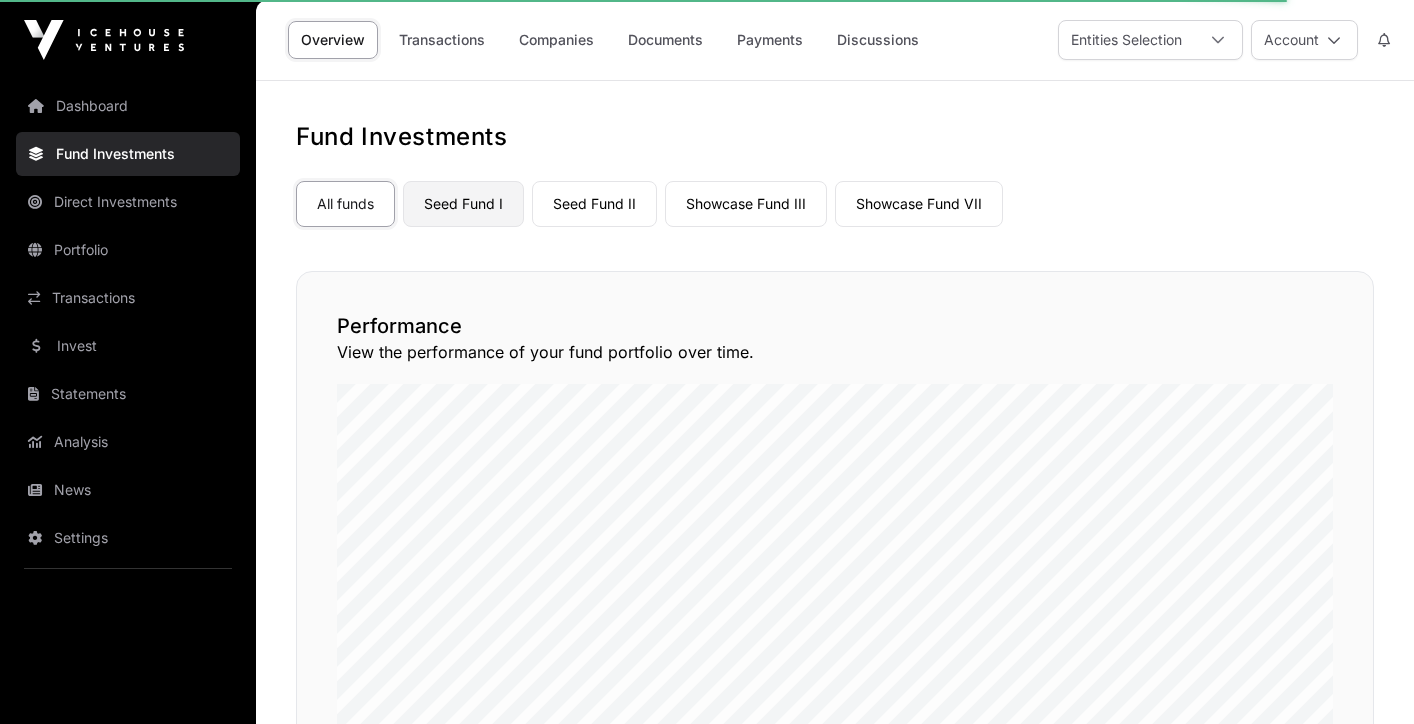 click on "Seed Fund I" 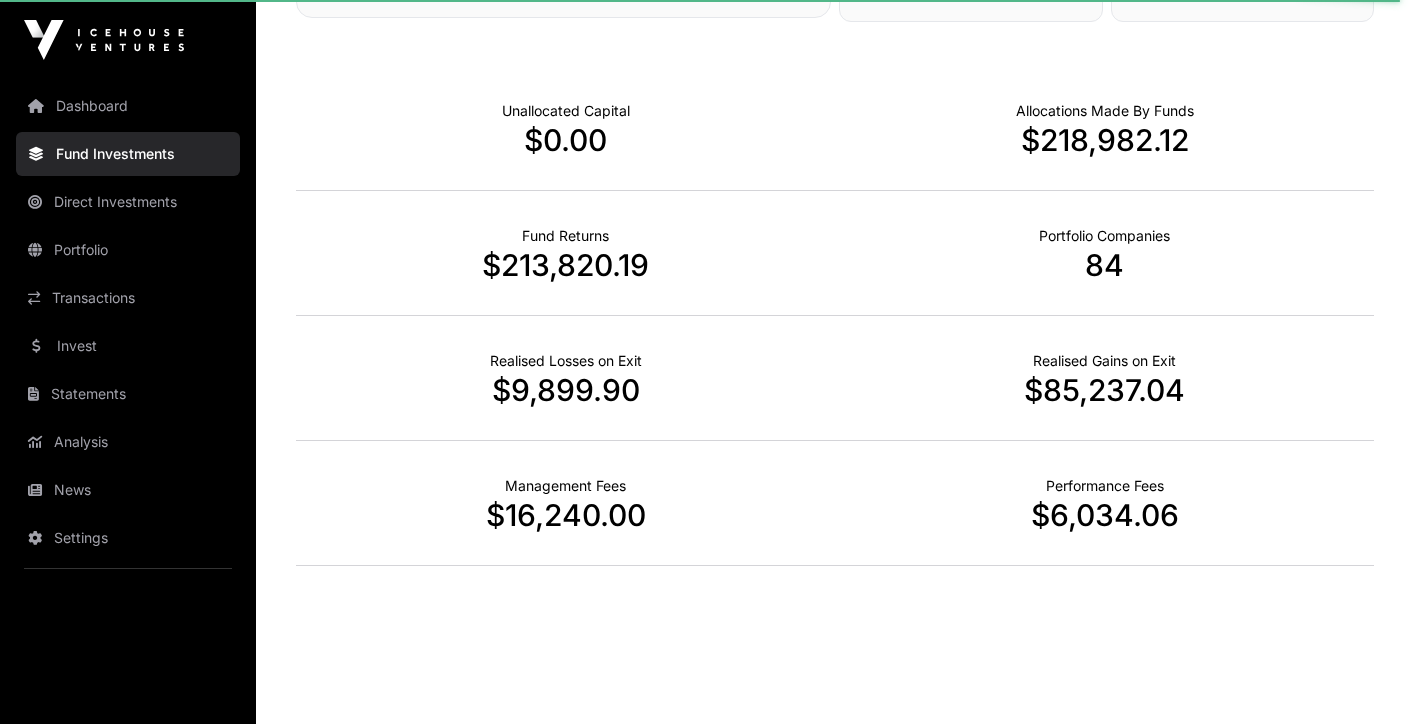 scroll, scrollTop: 1265, scrollLeft: 0, axis: vertical 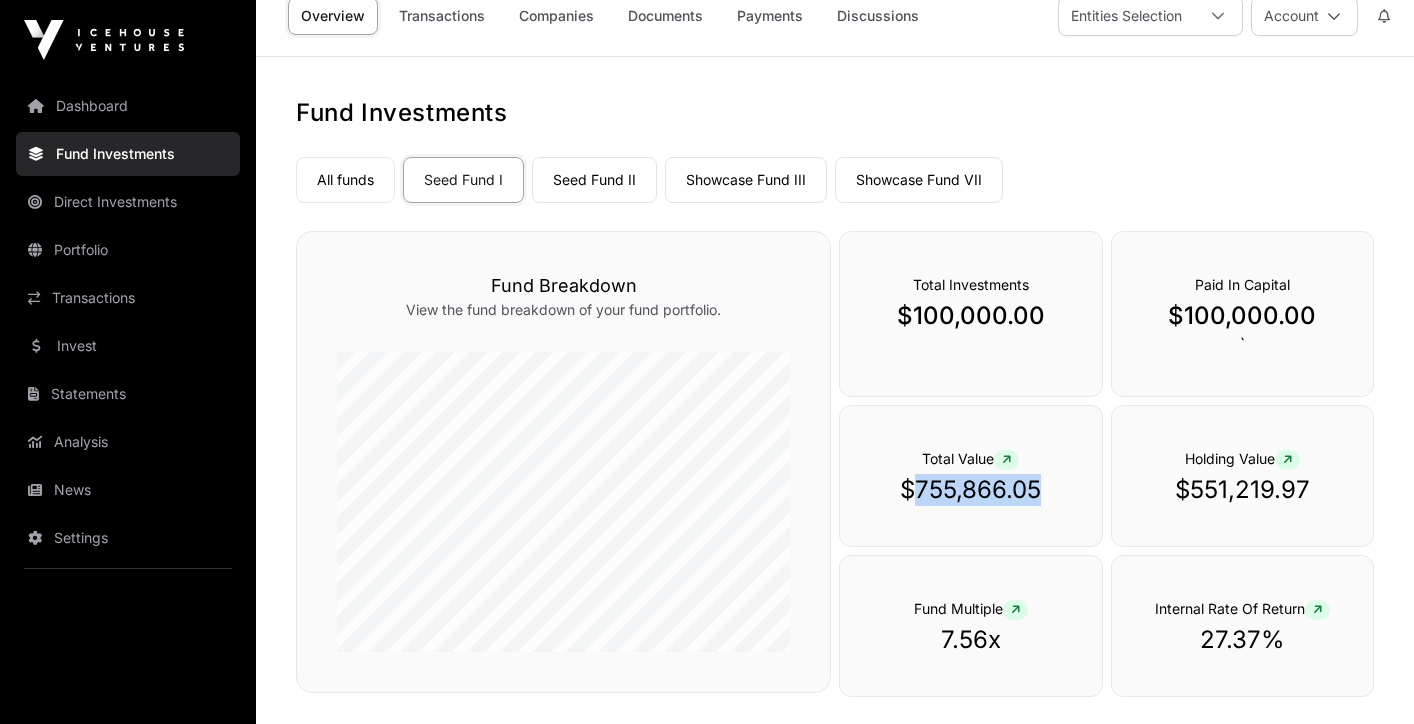 drag, startPoint x: 918, startPoint y: 492, endPoint x: 1043, endPoint y: 499, distance: 125.19585 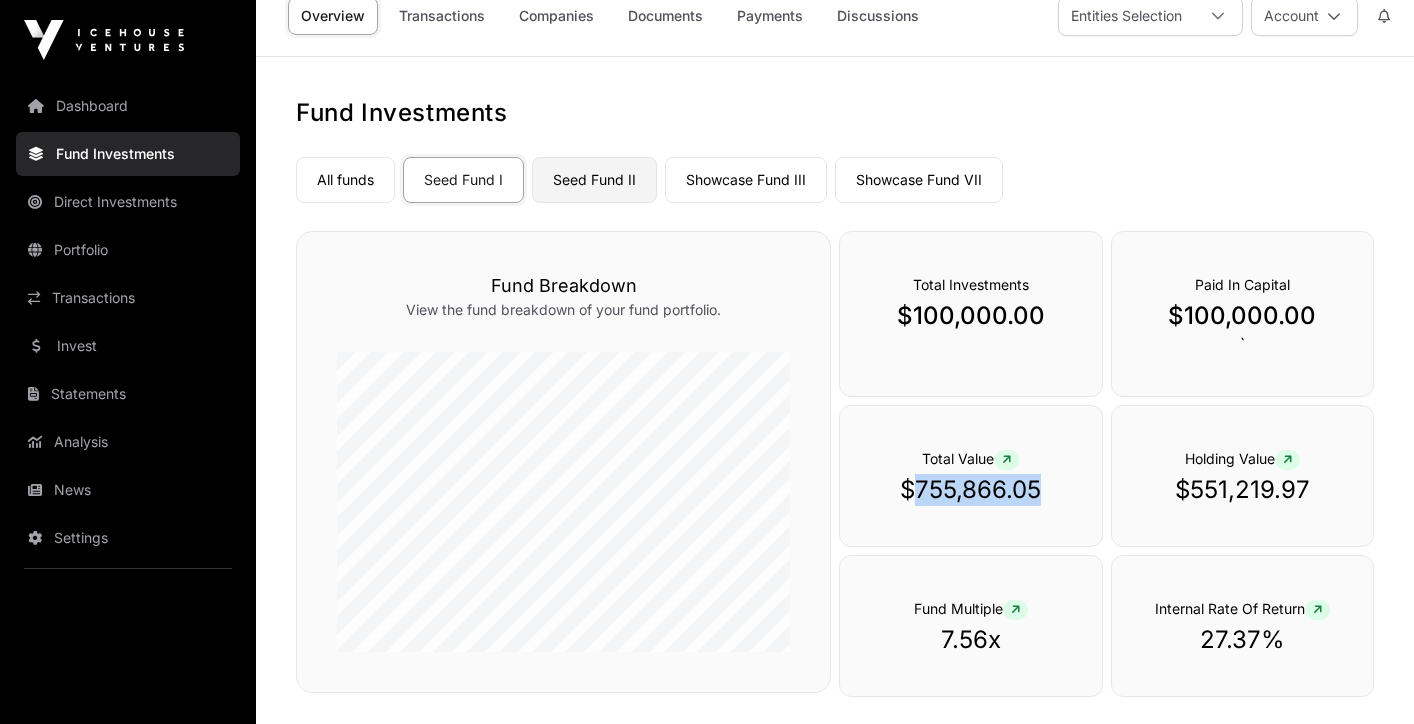 click on "Seed Fund II" 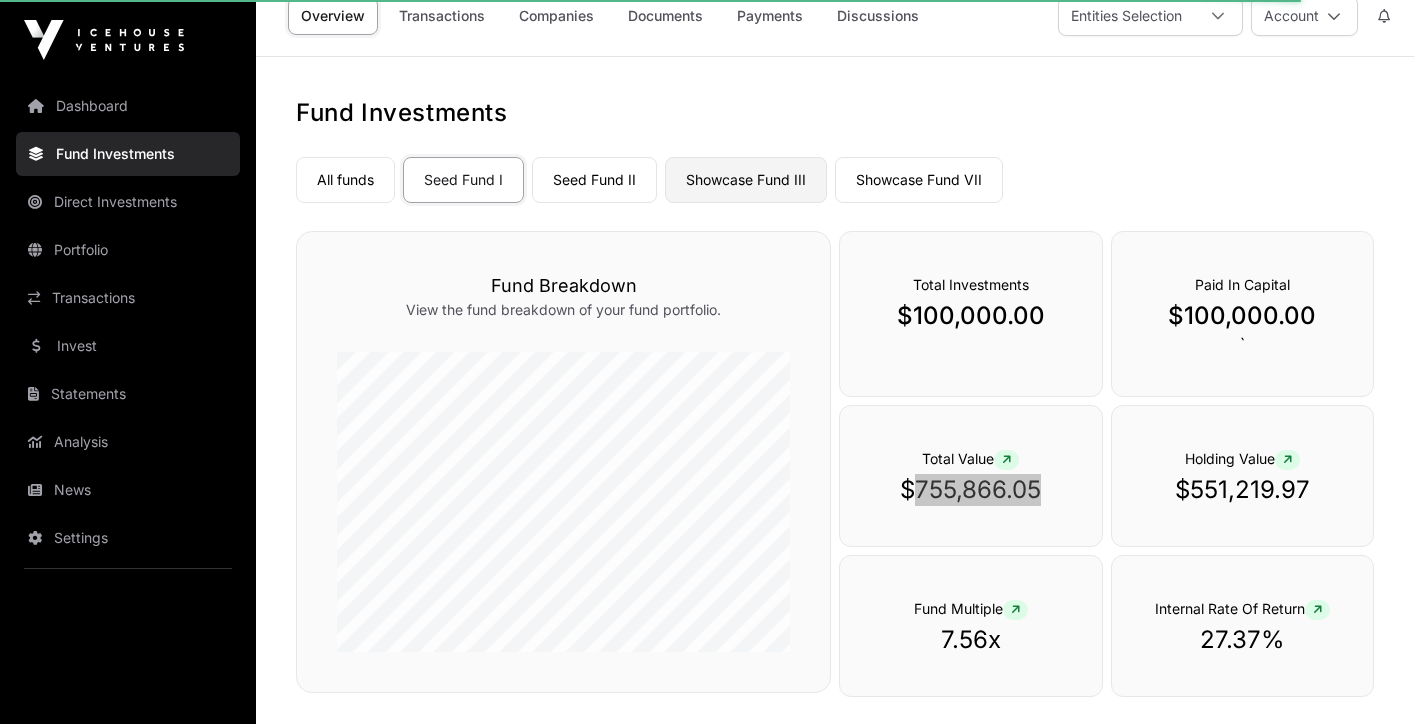 scroll, scrollTop: 0, scrollLeft: 0, axis: both 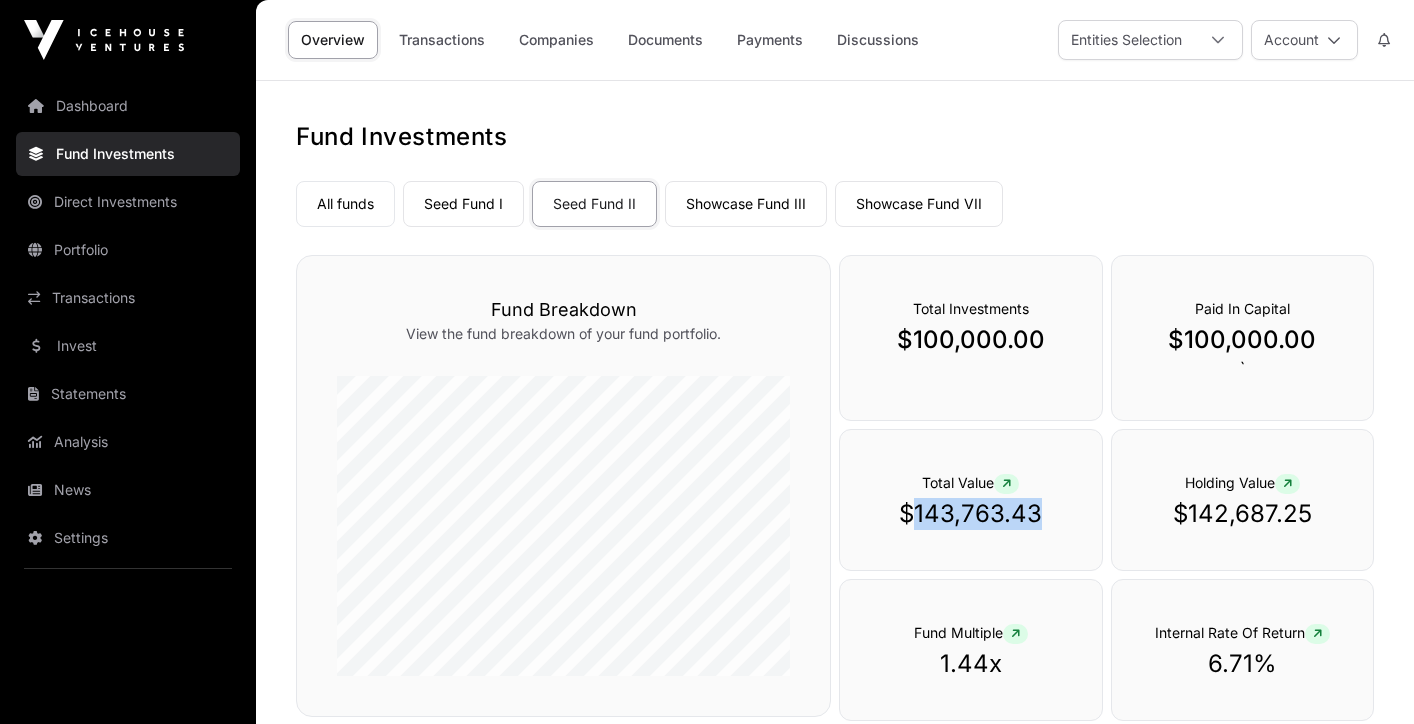 drag, startPoint x: 919, startPoint y: 515, endPoint x: 1056, endPoint y: 517, distance: 137.0146 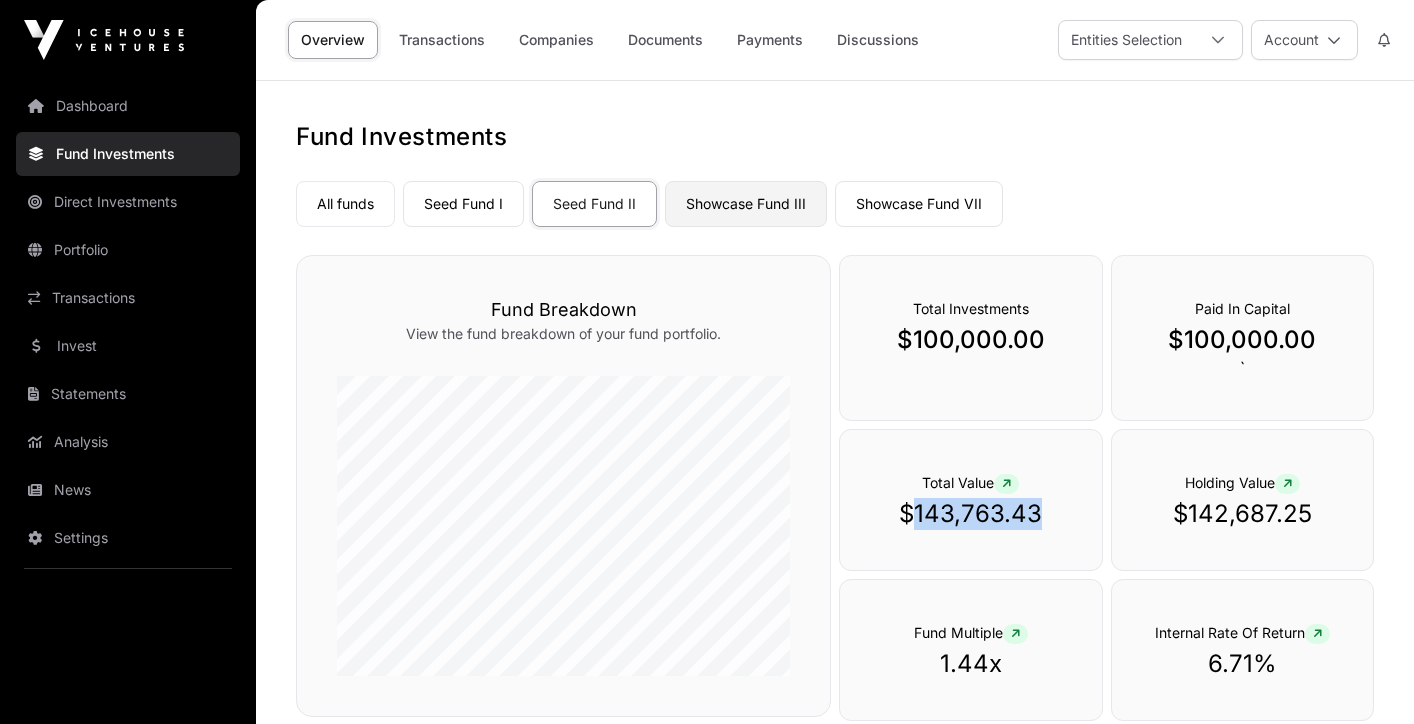 click on "Showcase Fund III" 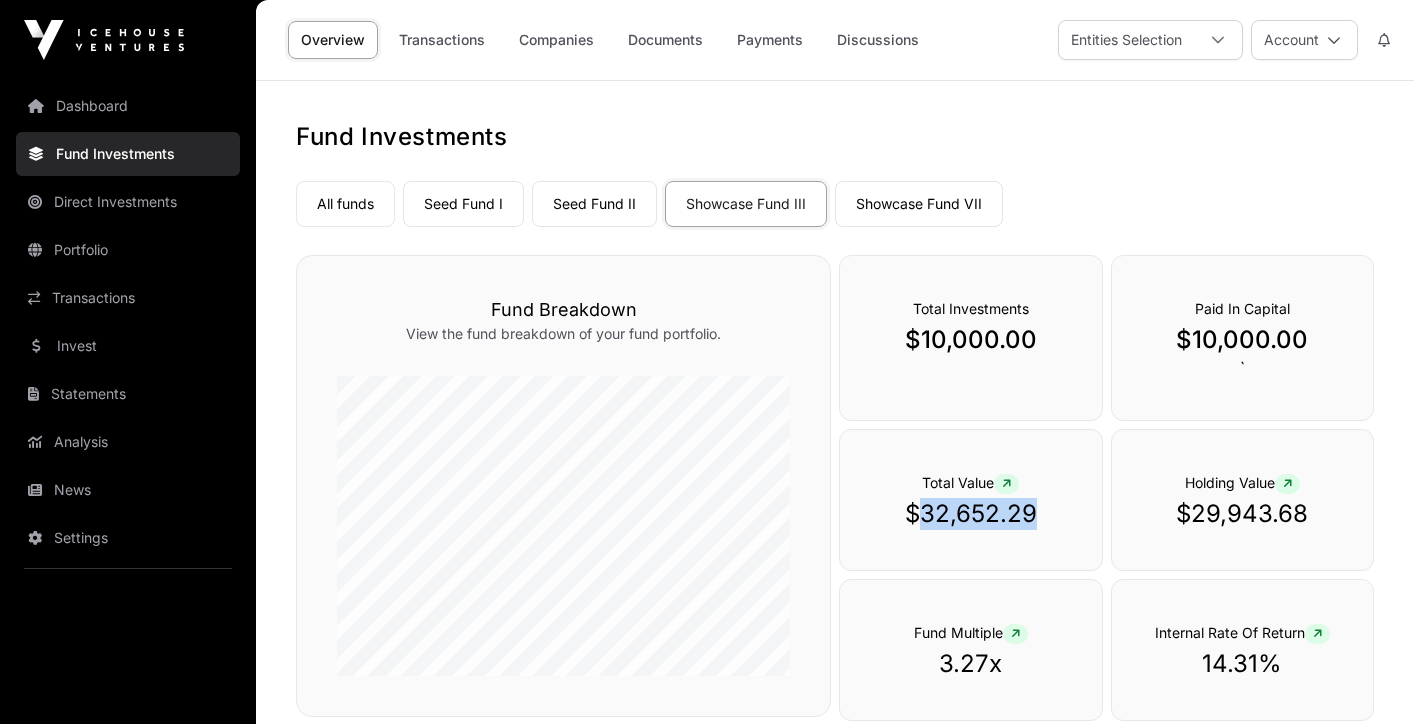 drag, startPoint x: 923, startPoint y: 515, endPoint x: 1034, endPoint y: 516, distance: 111.0045 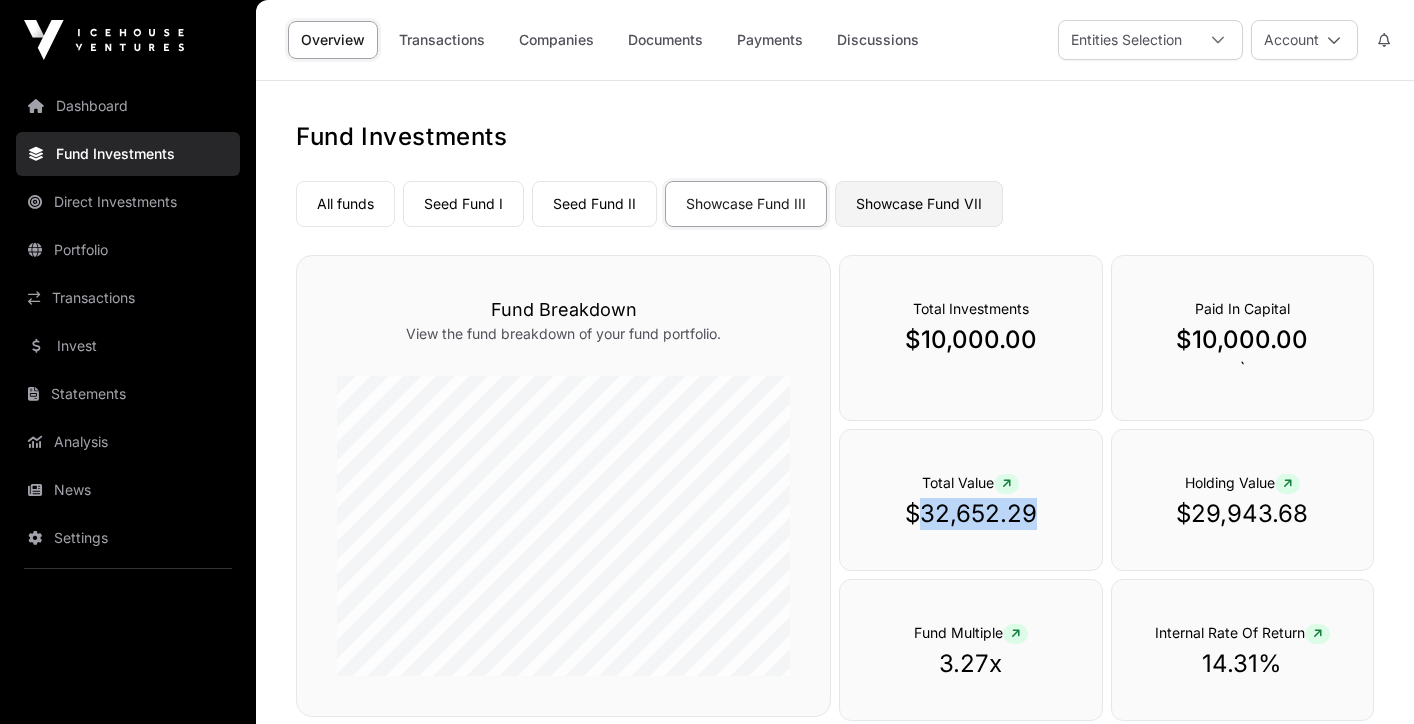 click on "Showcase Fund VII" 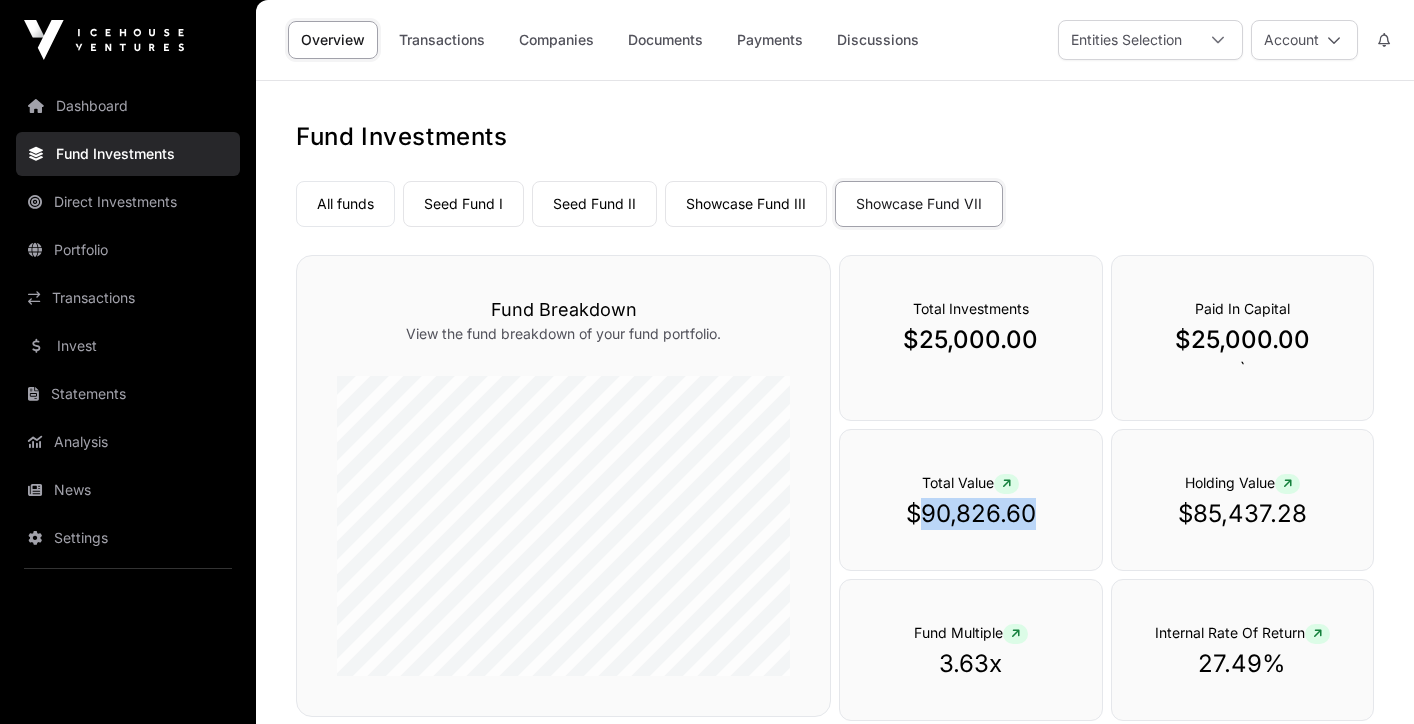 drag, startPoint x: 923, startPoint y: 511, endPoint x: 1034, endPoint y: 515, distance: 111.07205 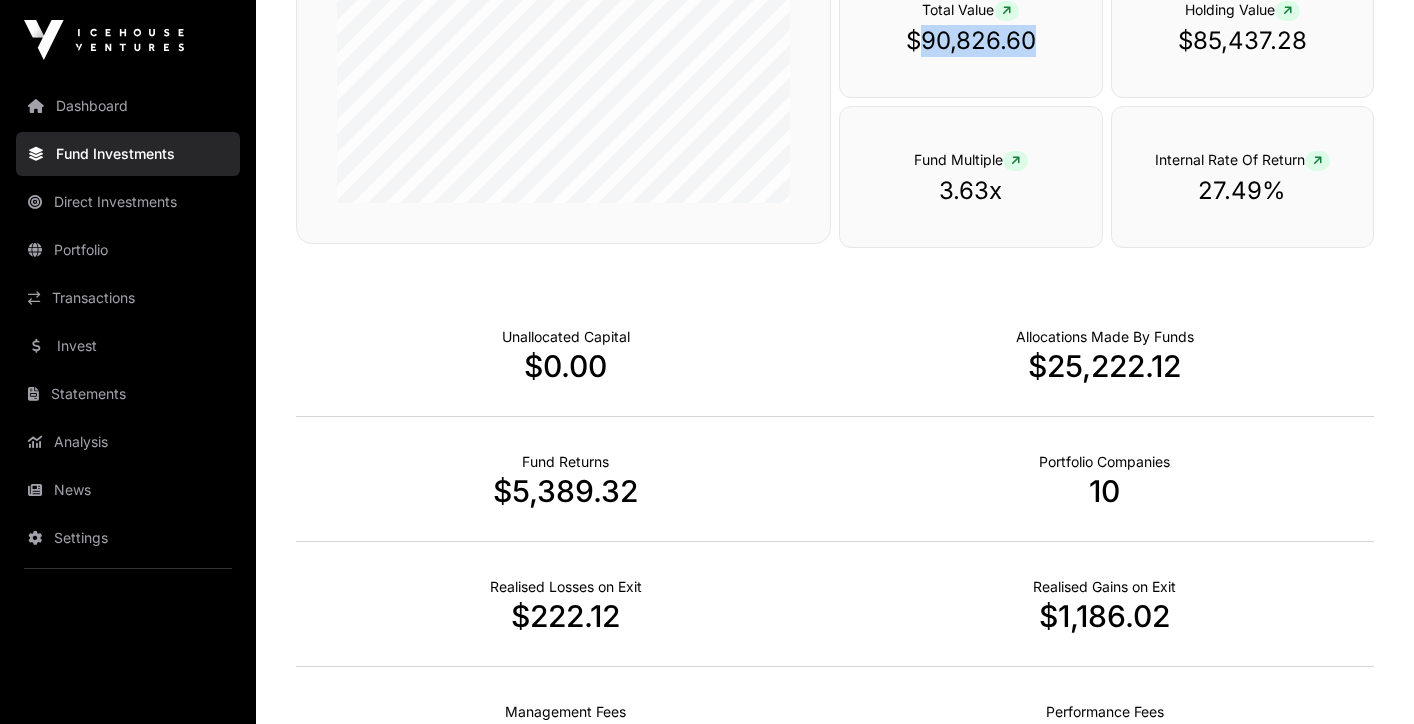 scroll, scrollTop: 471, scrollLeft: 0, axis: vertical 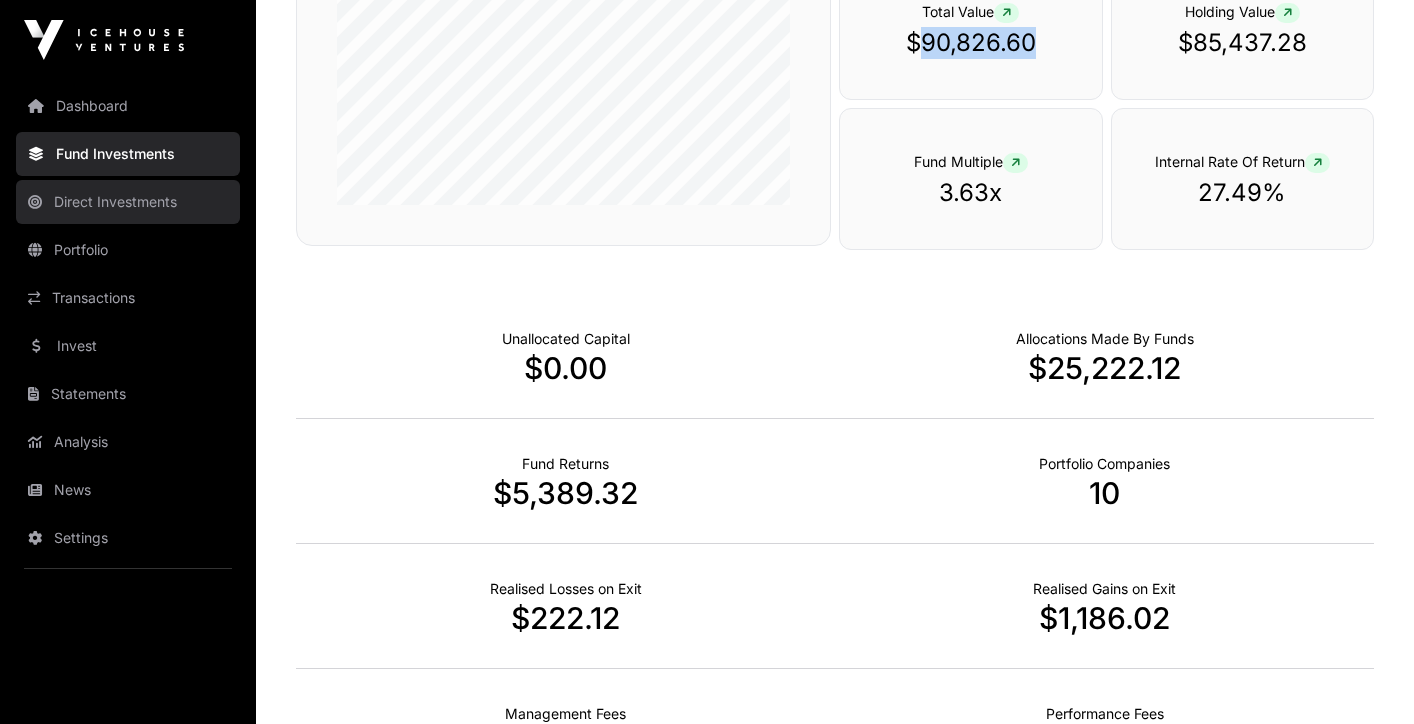 click on "Direct Investments" 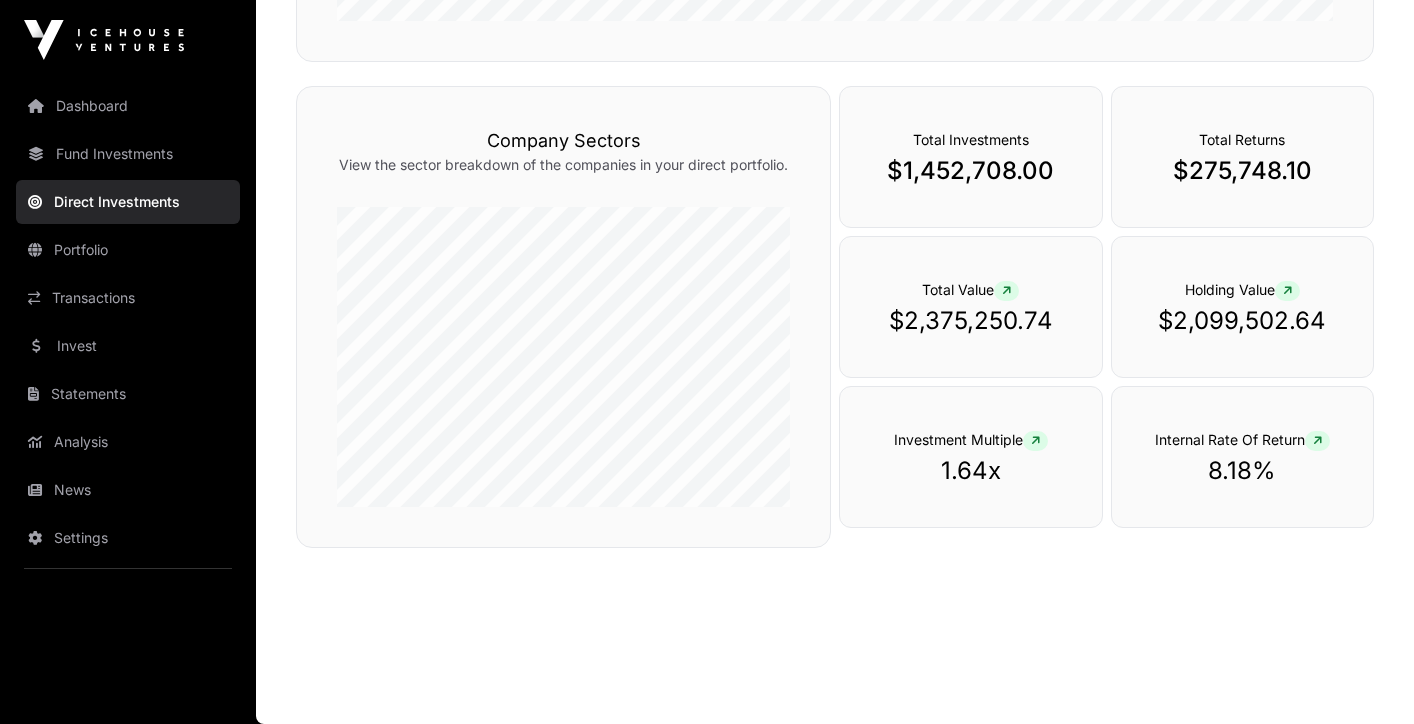 scroll, scrollTop: 0, scrollLeft: 0, axis: both 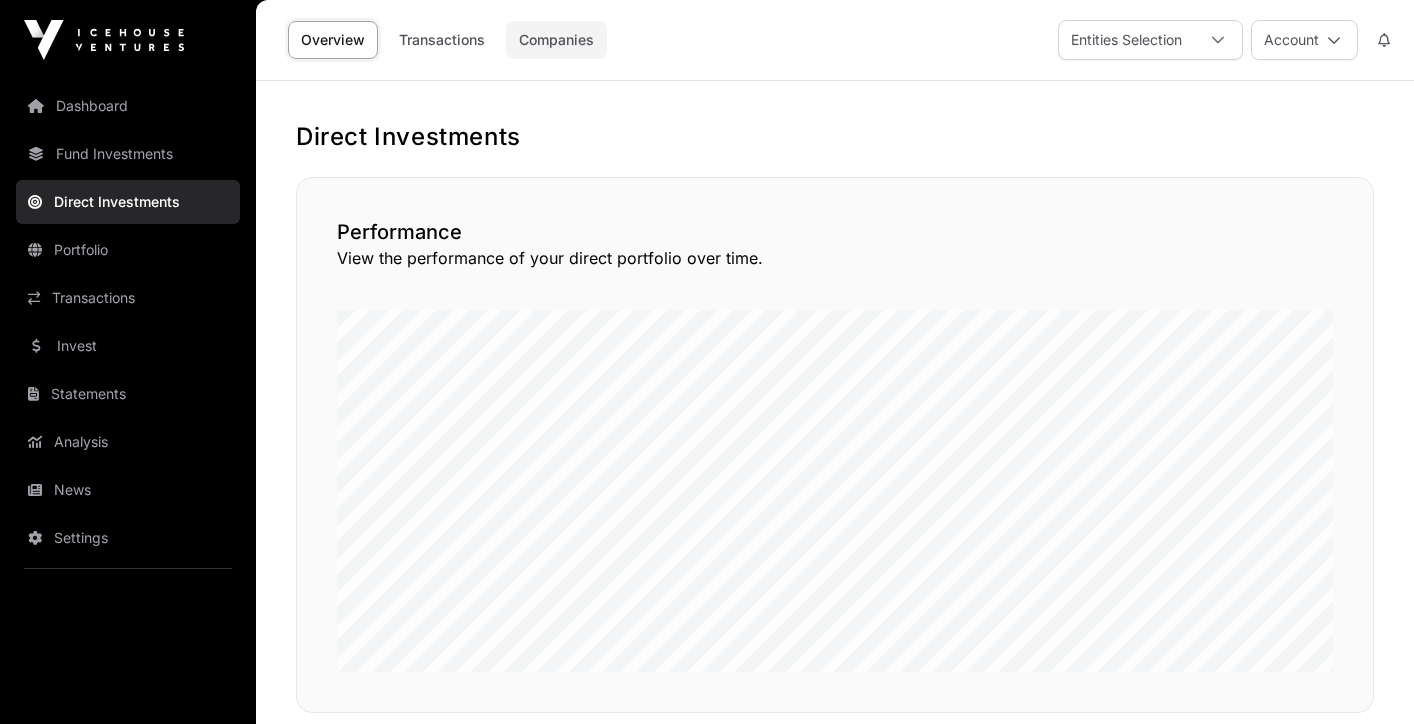 click on "Companies" 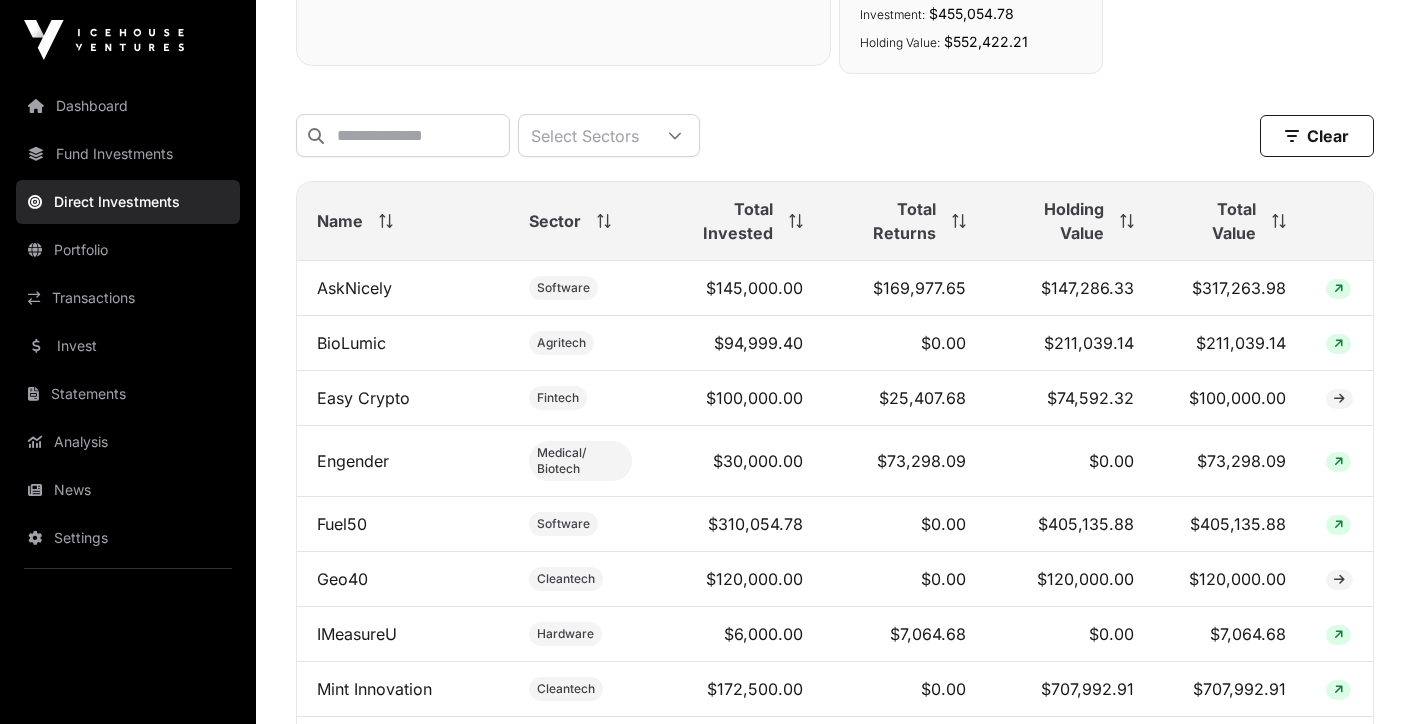 scroll, scrollTop: 605, scrollLeft: 0, axis: vertical 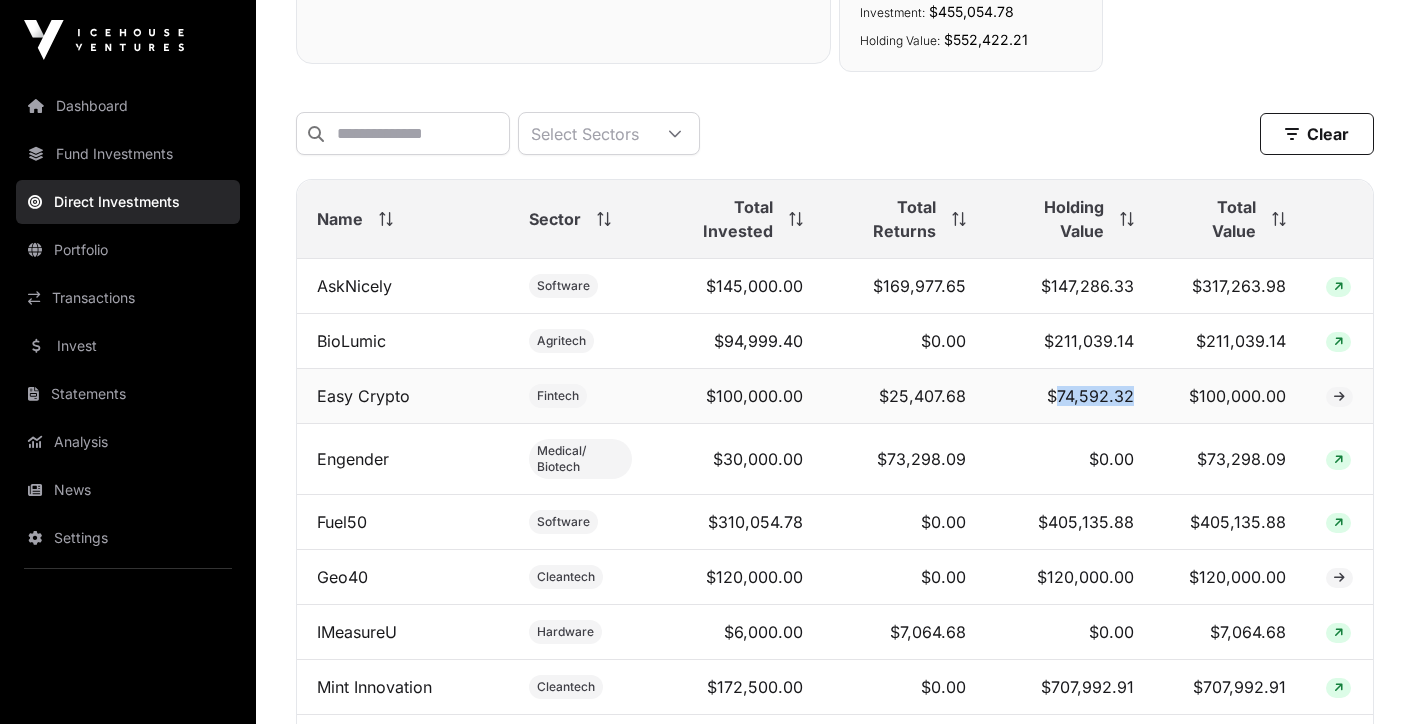 drag, startPoint x: 1060, startPoint y: 397, endPoint x: 1138, endPoint y: 402, distance: 78.160095 